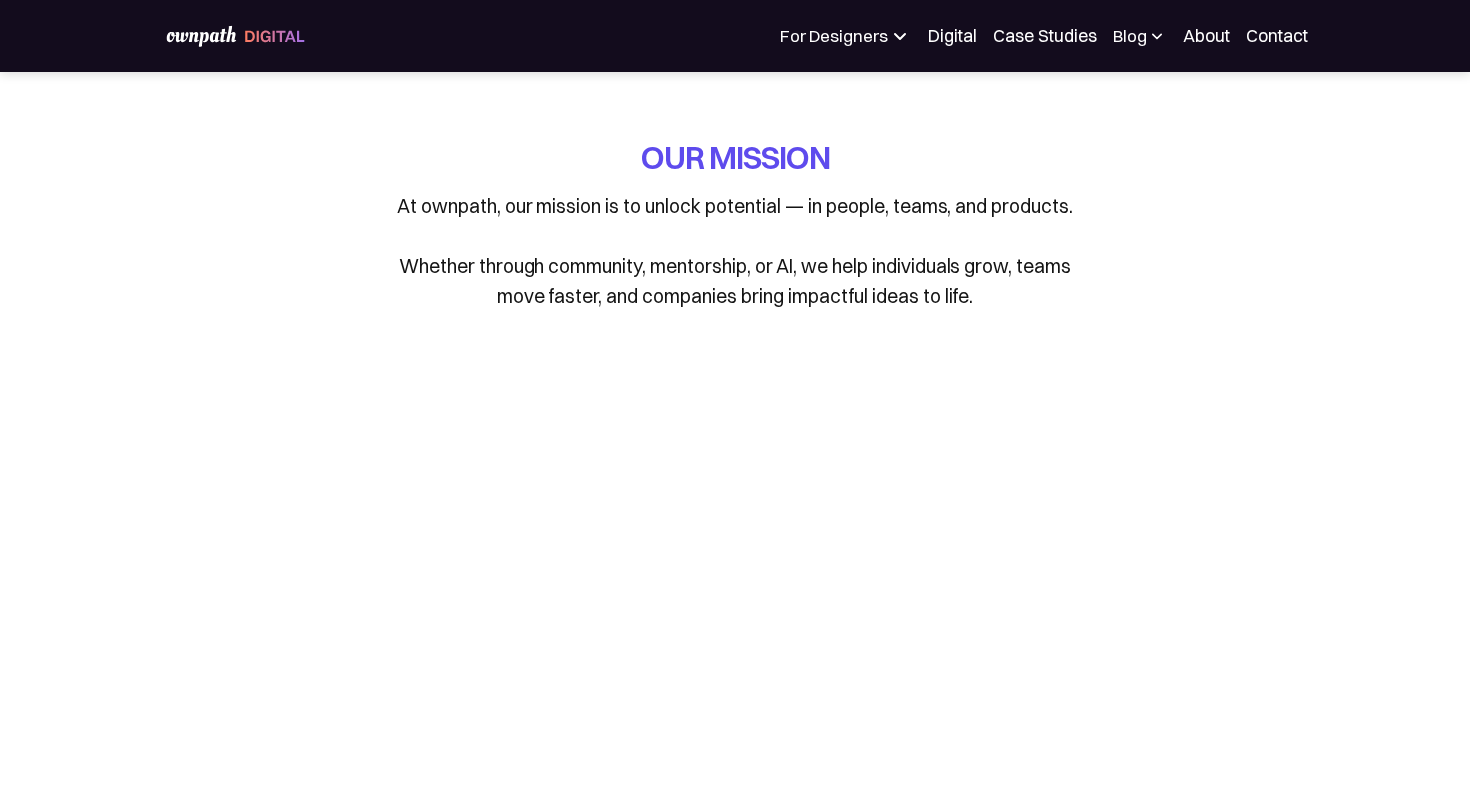 scroll, scrollTop: 0, scrollLeft: 0, axis: both 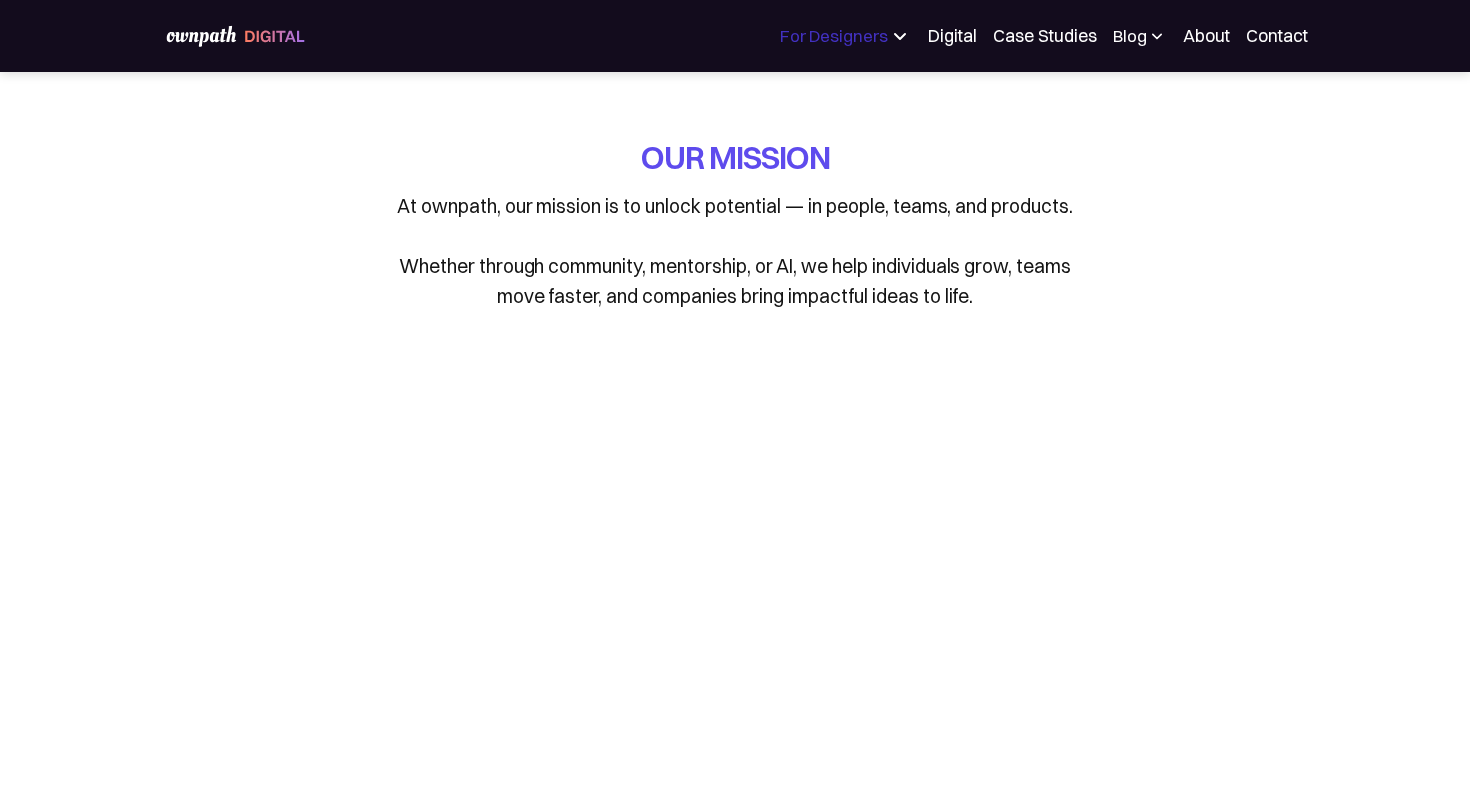 click on "For Designers" at bounding box center (834, 36) 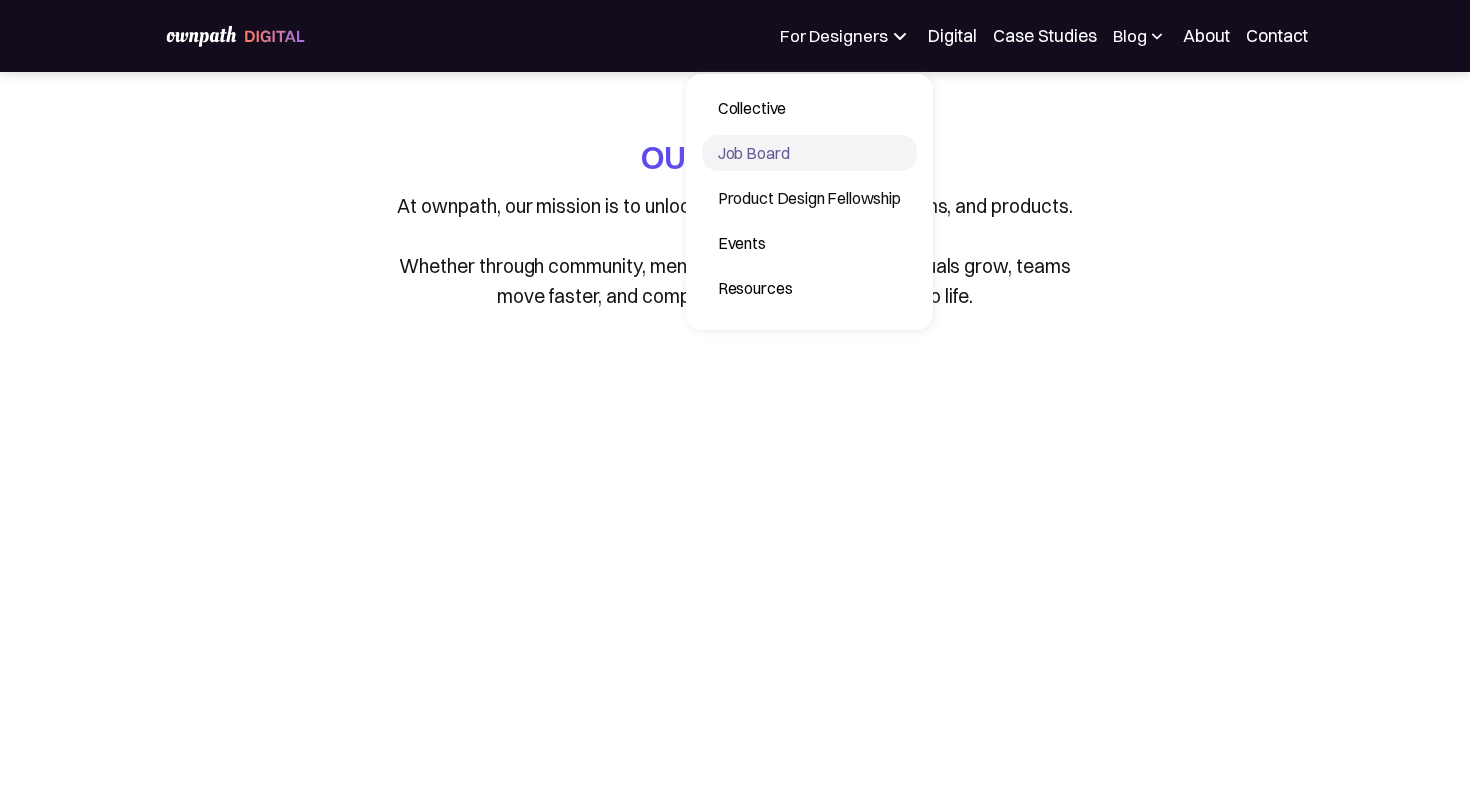 click on "Job Board" at bounding box center [809, 153] 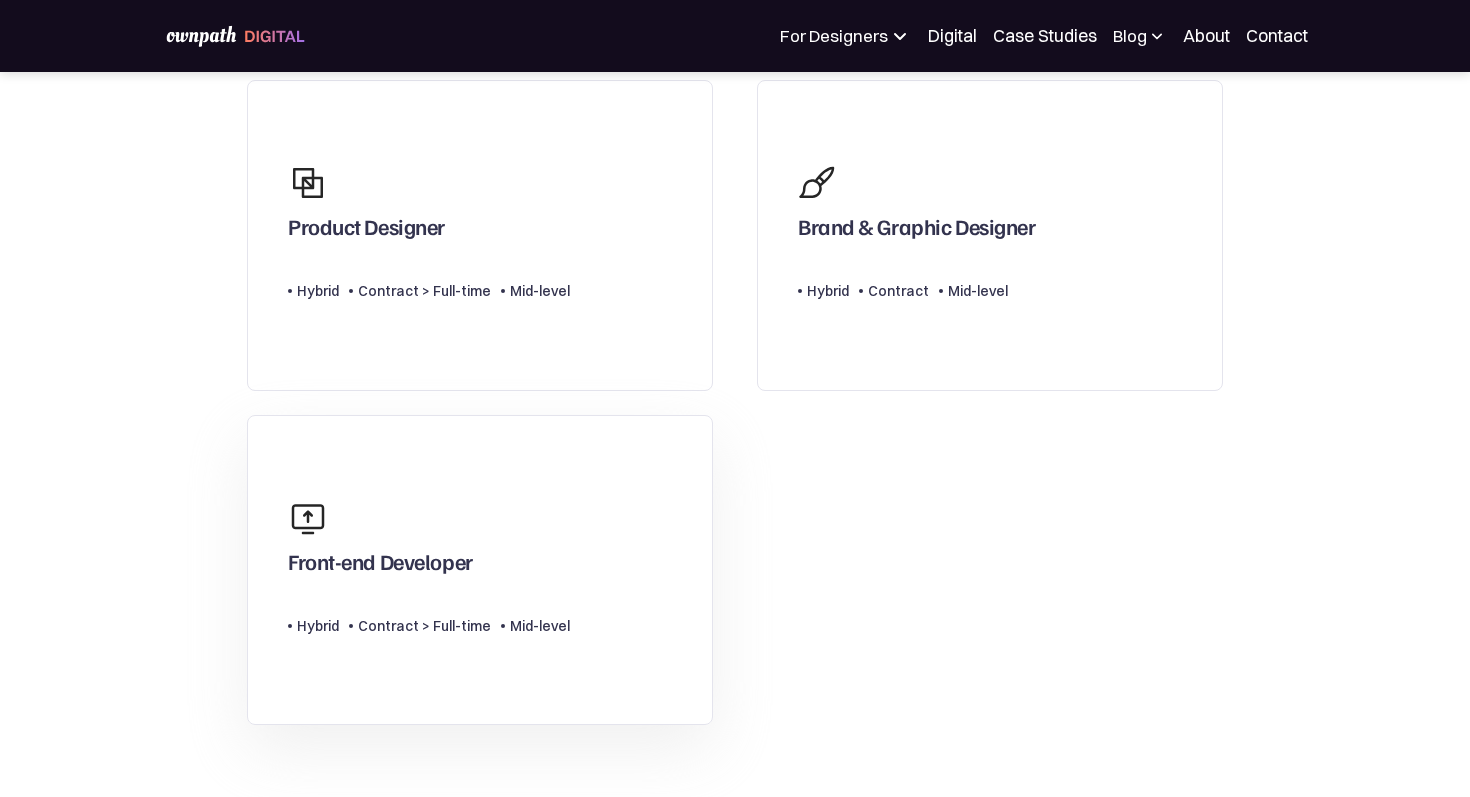 scroll, scrollTop: 0, scrollLeft: 0, axis: both 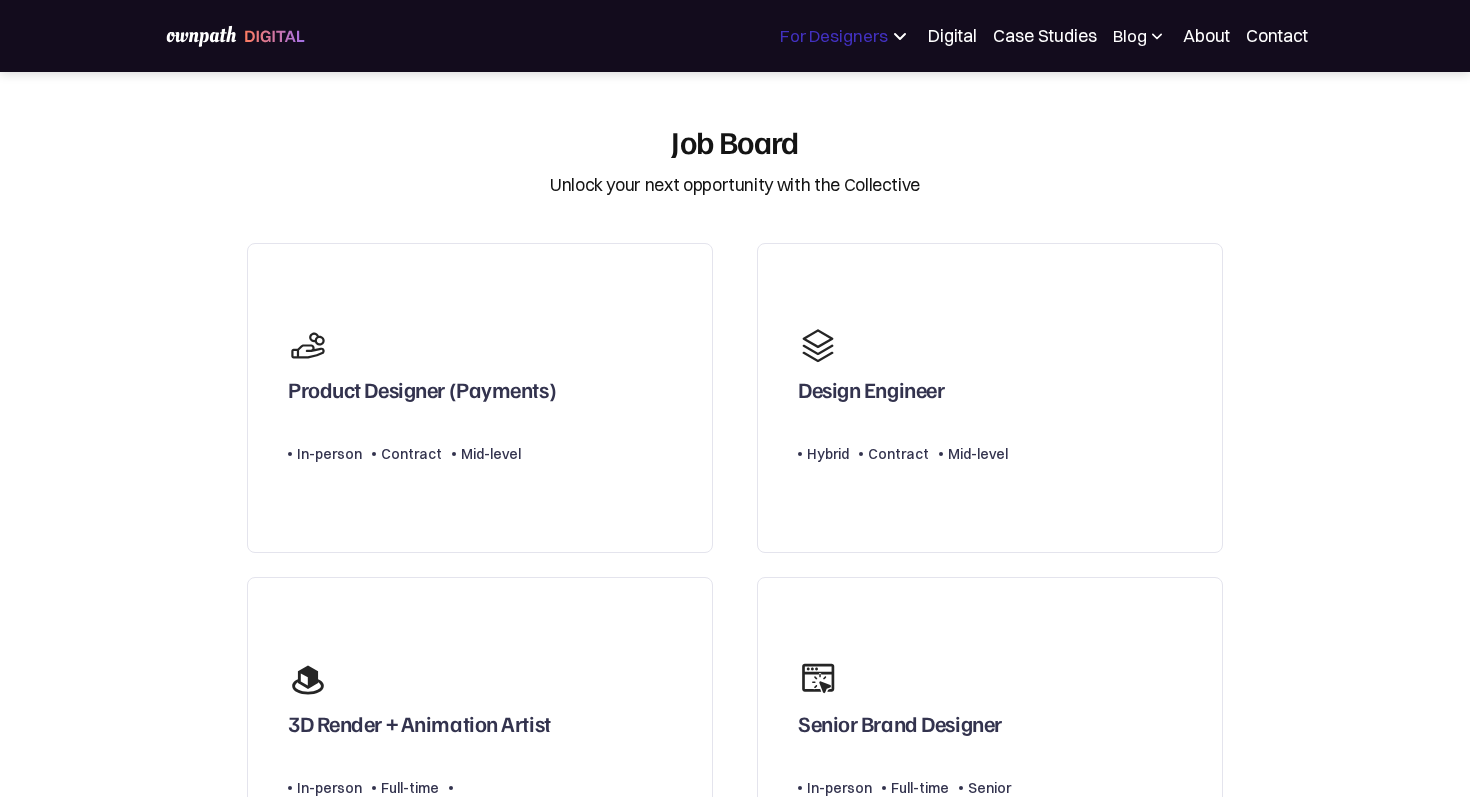 click on "For Designers" at bounding box center (834, 36) 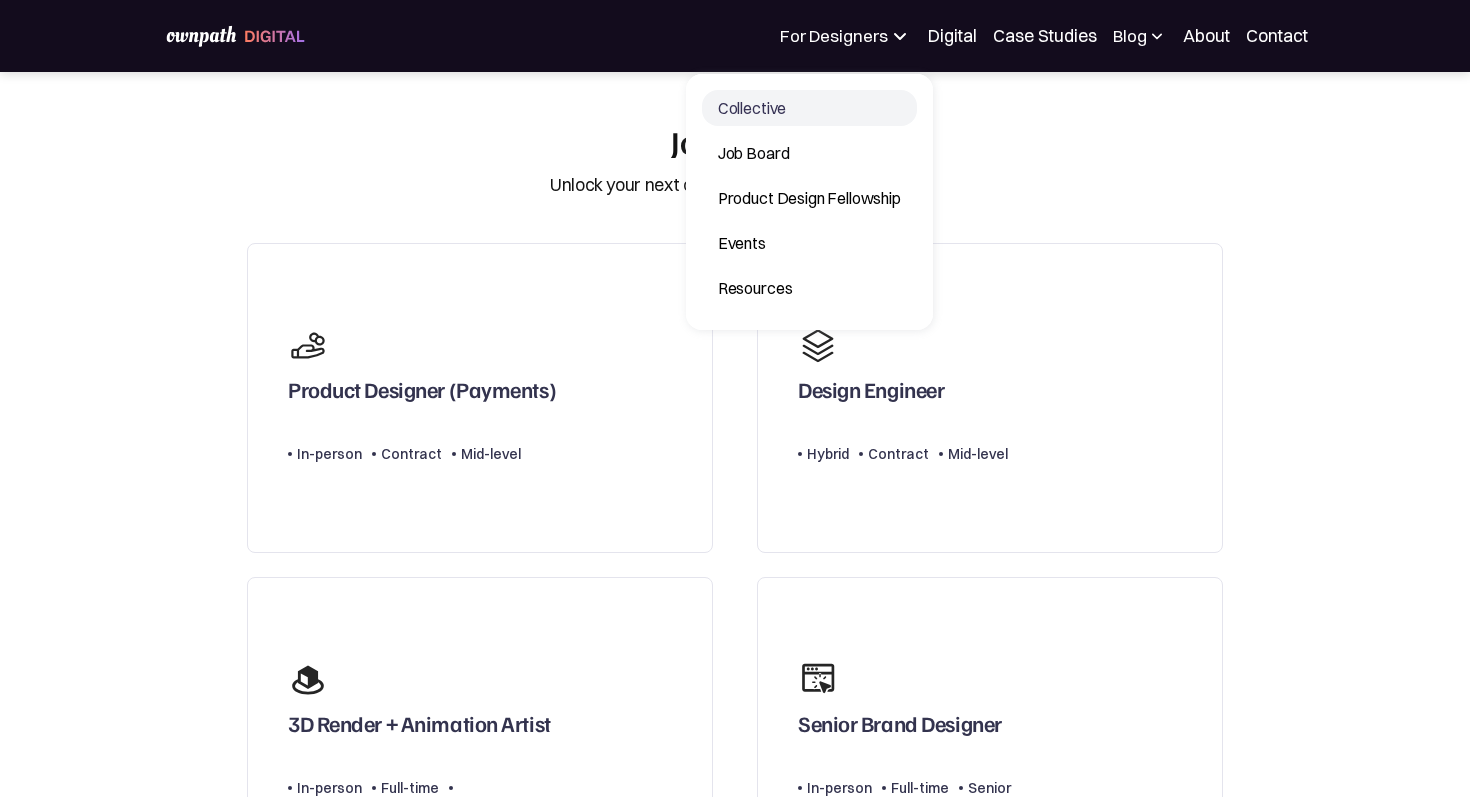 click on "Collective" at bounding box center [809, 108] 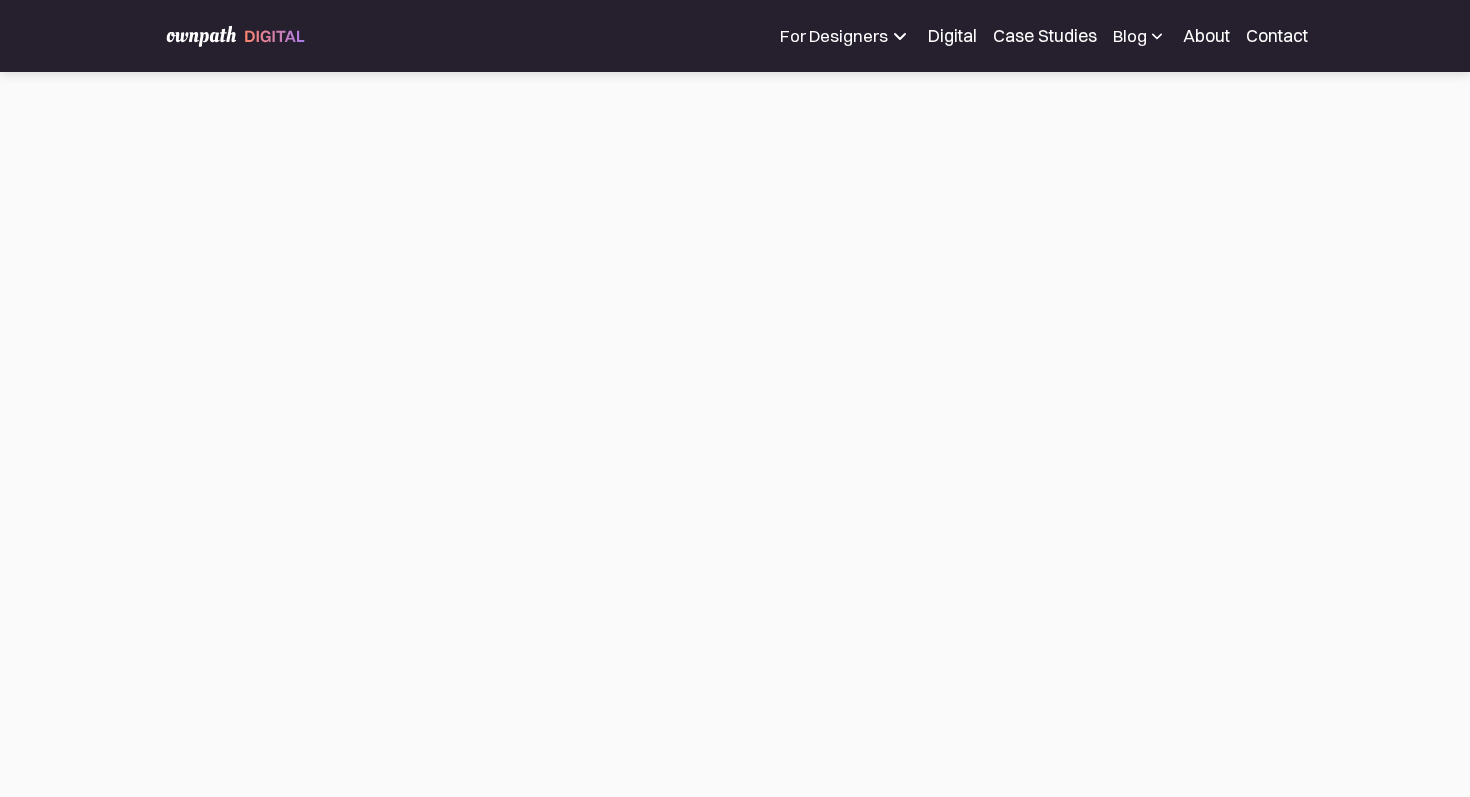 scroll, scrollTop: 0, scrollLeft: 0, axis: both 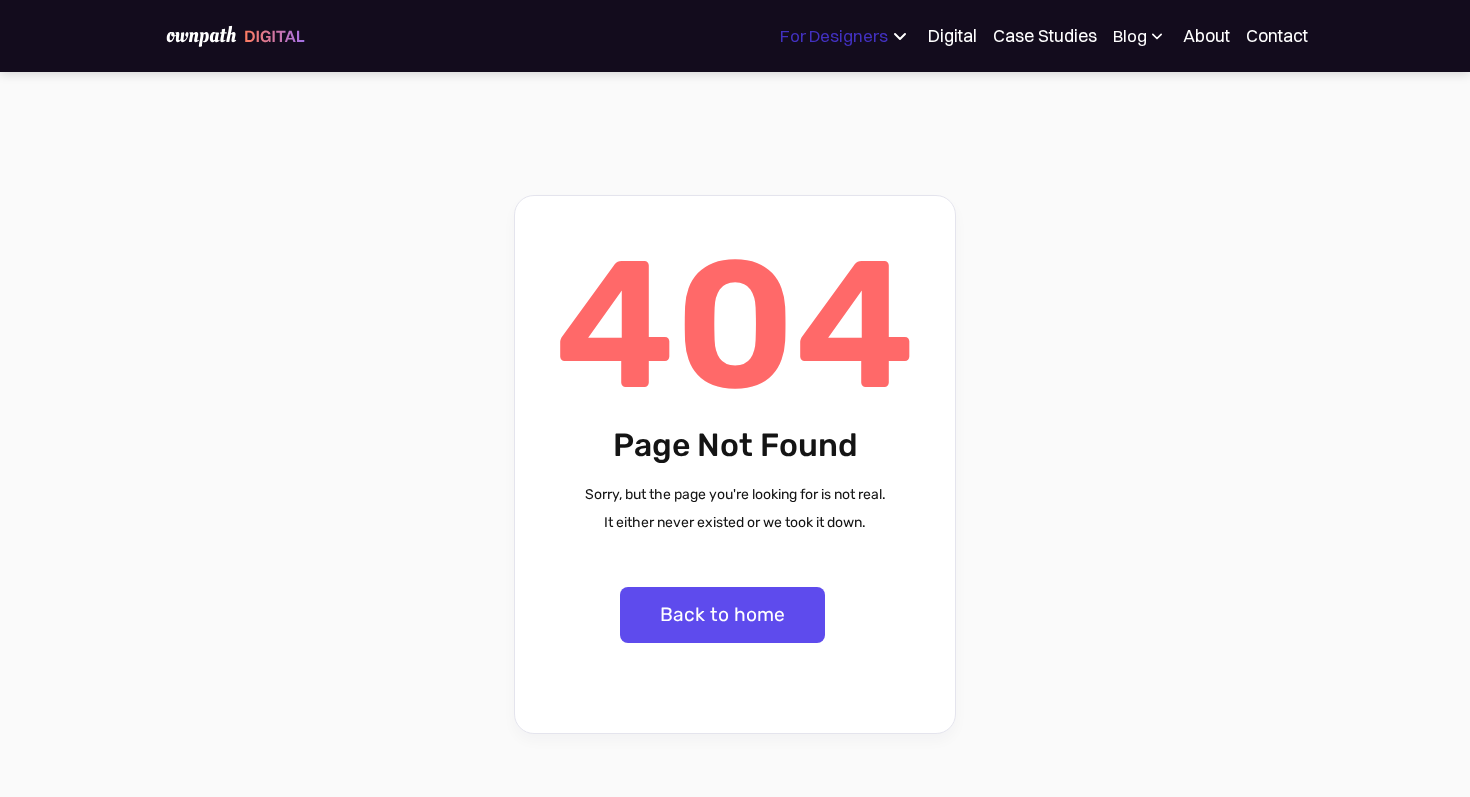 click on "For Designers" at bounding box center [834, 36] 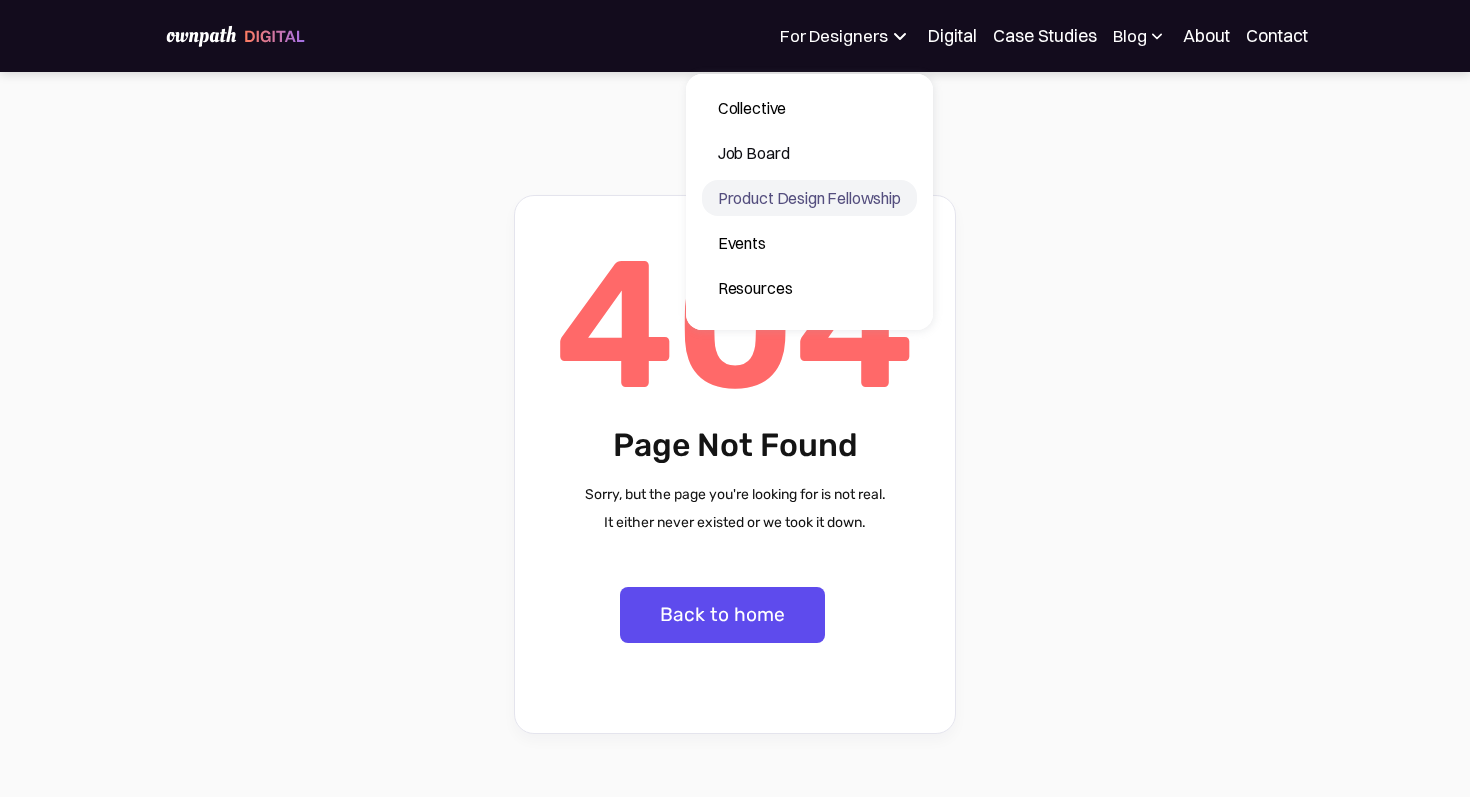 click on "Product Design Fellowship" at bounding box center (809, 198) 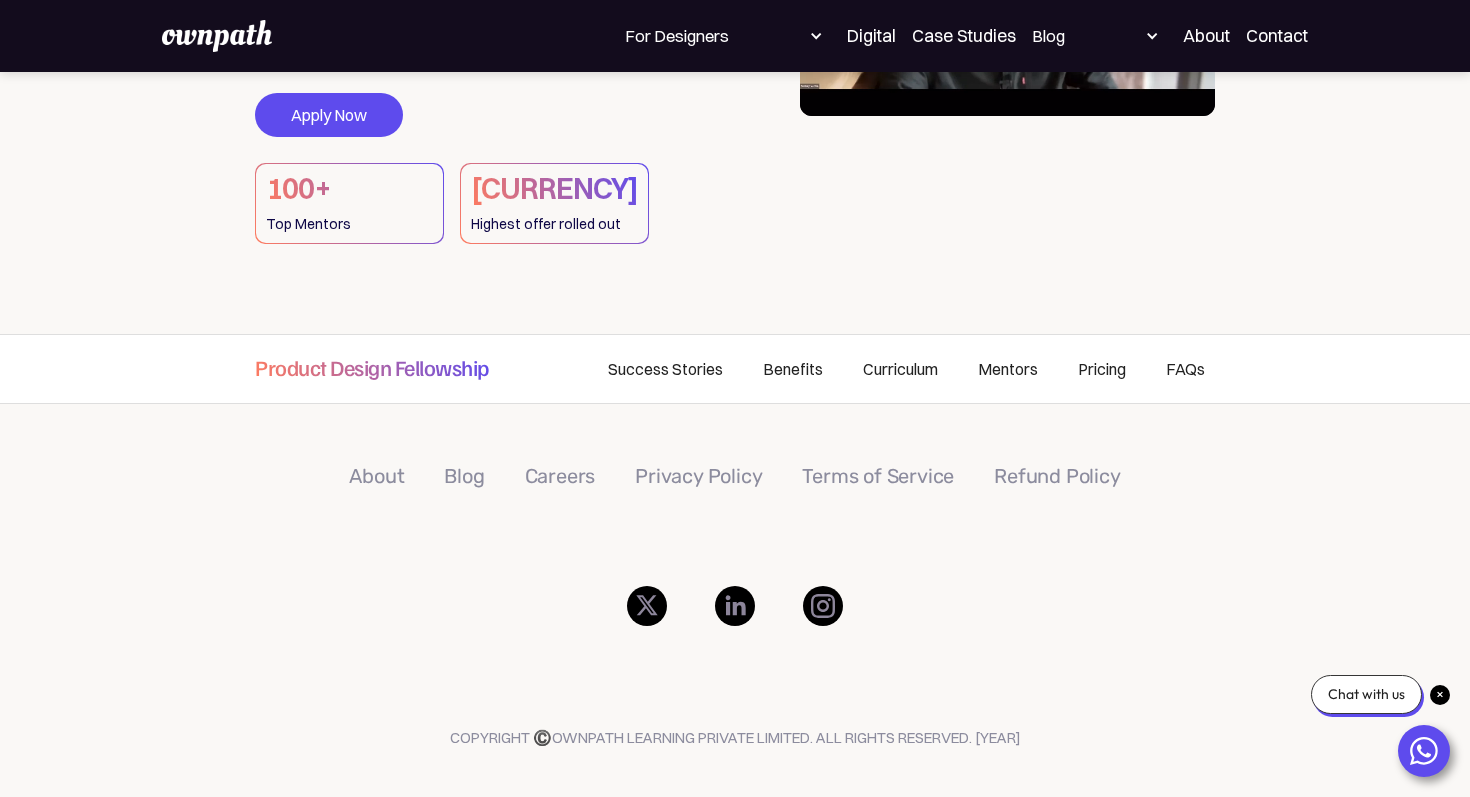 scroll, scrollTop: 0, scrollLeft: 0, axis: both 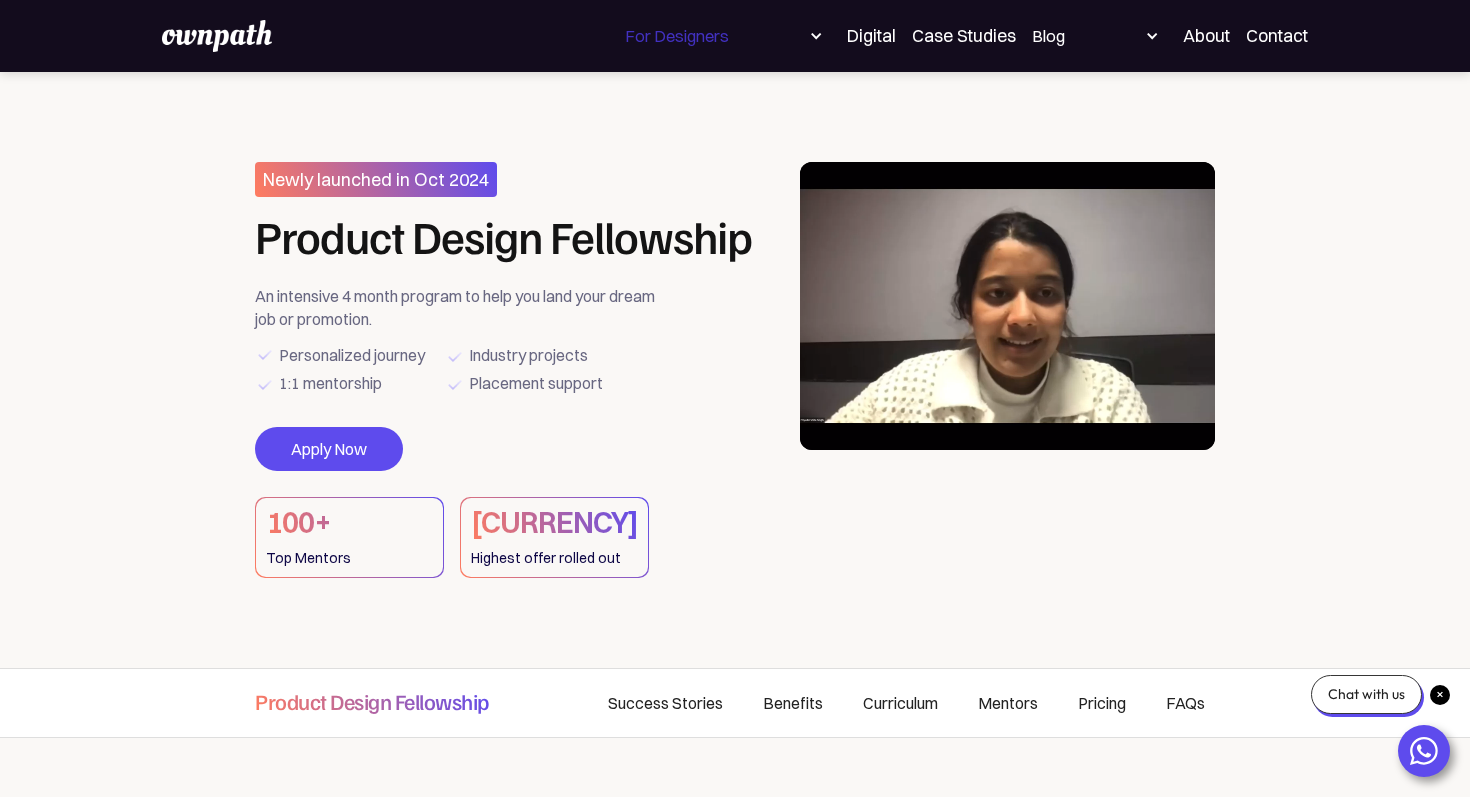 click on "For Designers" at bounding box center (677, 36) 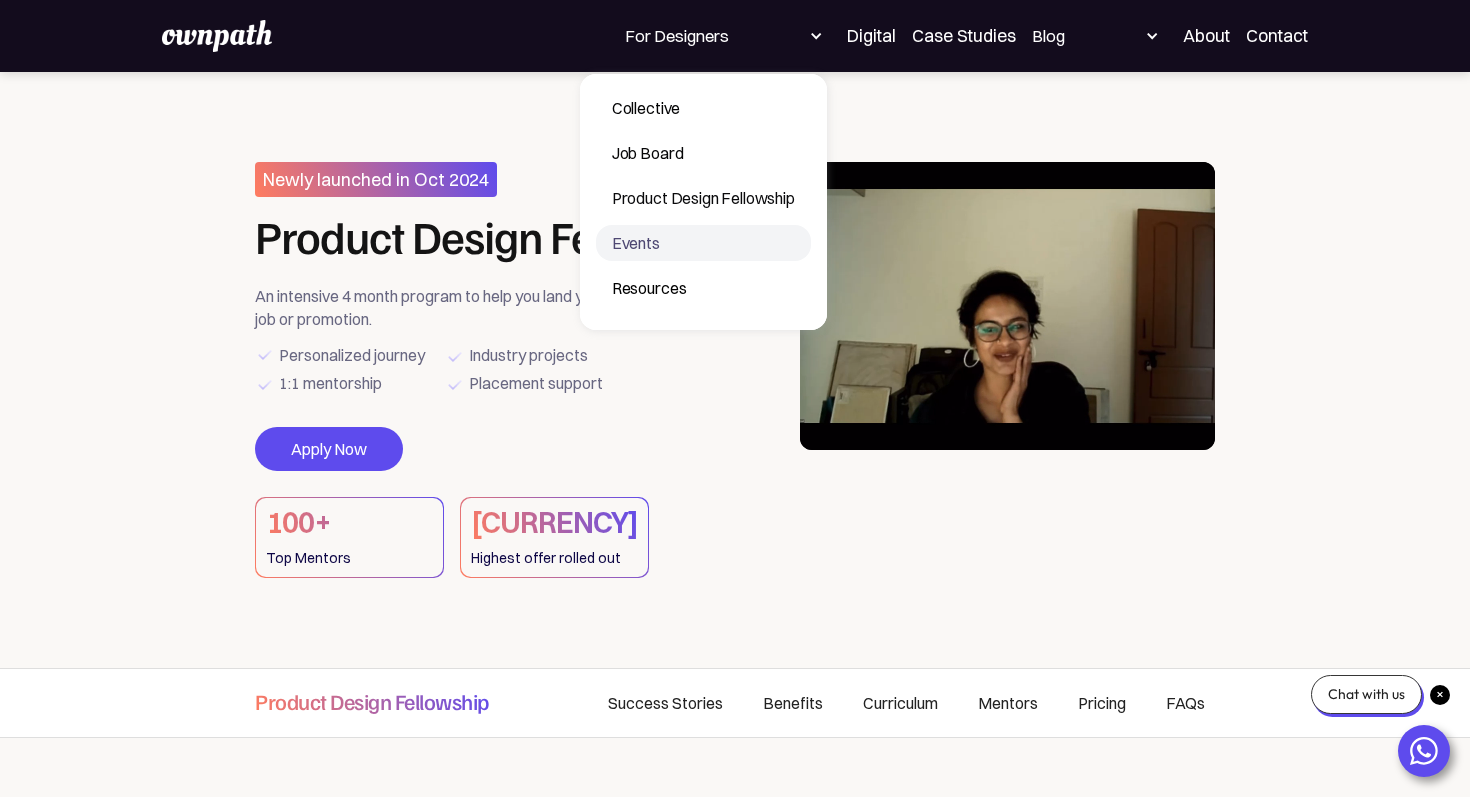 click on "Events" at bounding box center [703, 243] 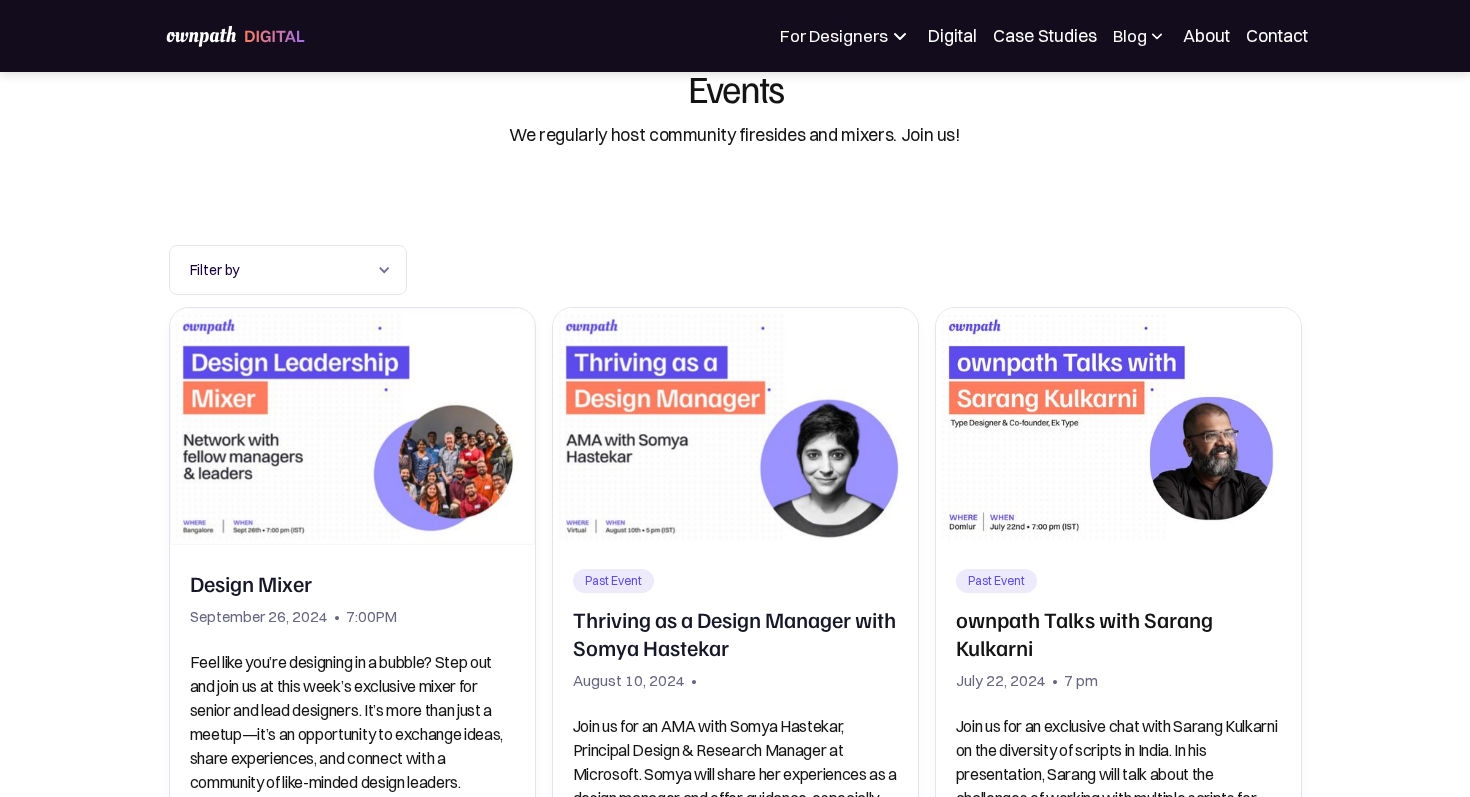 scroll, scrollTop: 0, scrollLeft: 0, axis: both 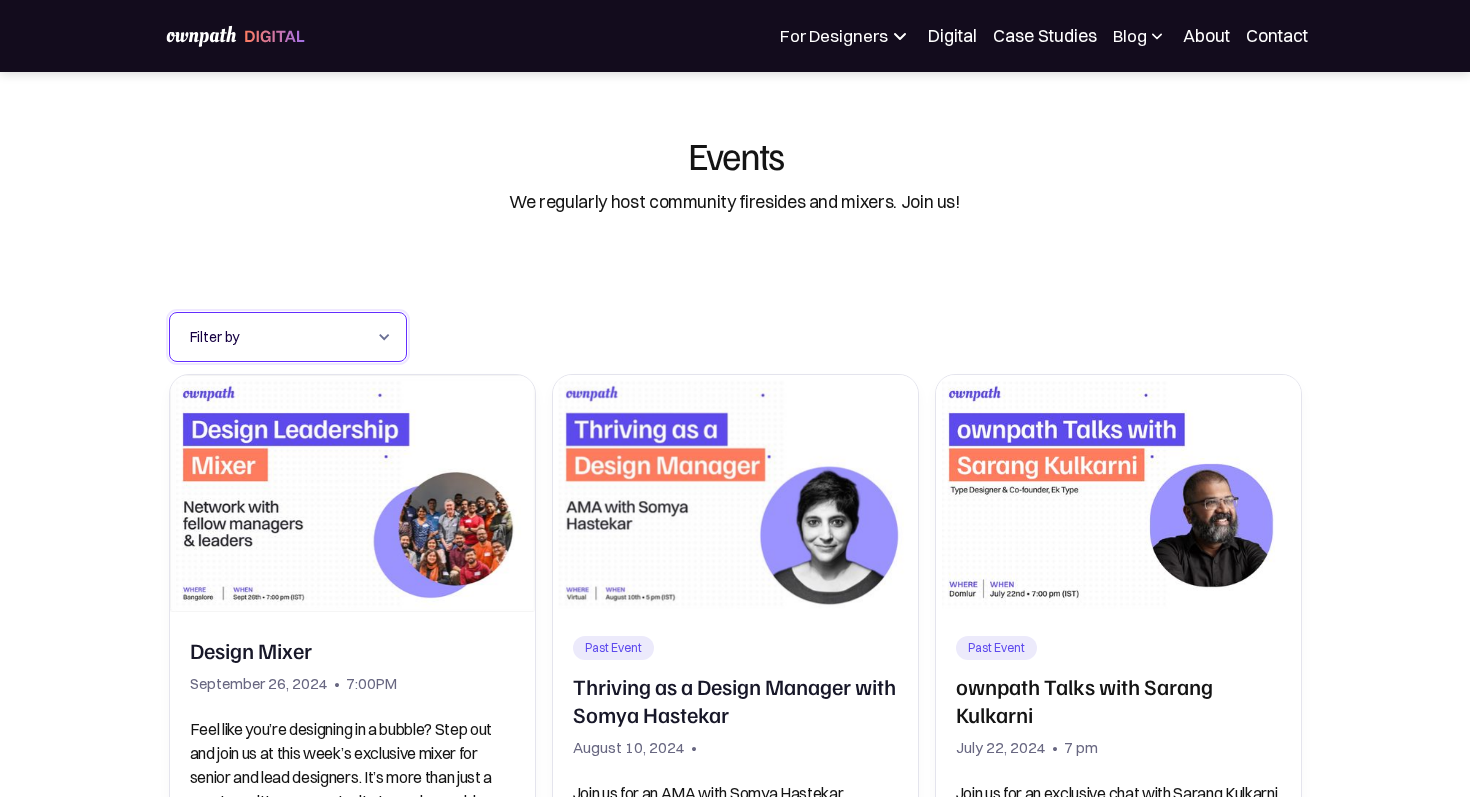 click on "Filter by" at bounding box center (278, 337) 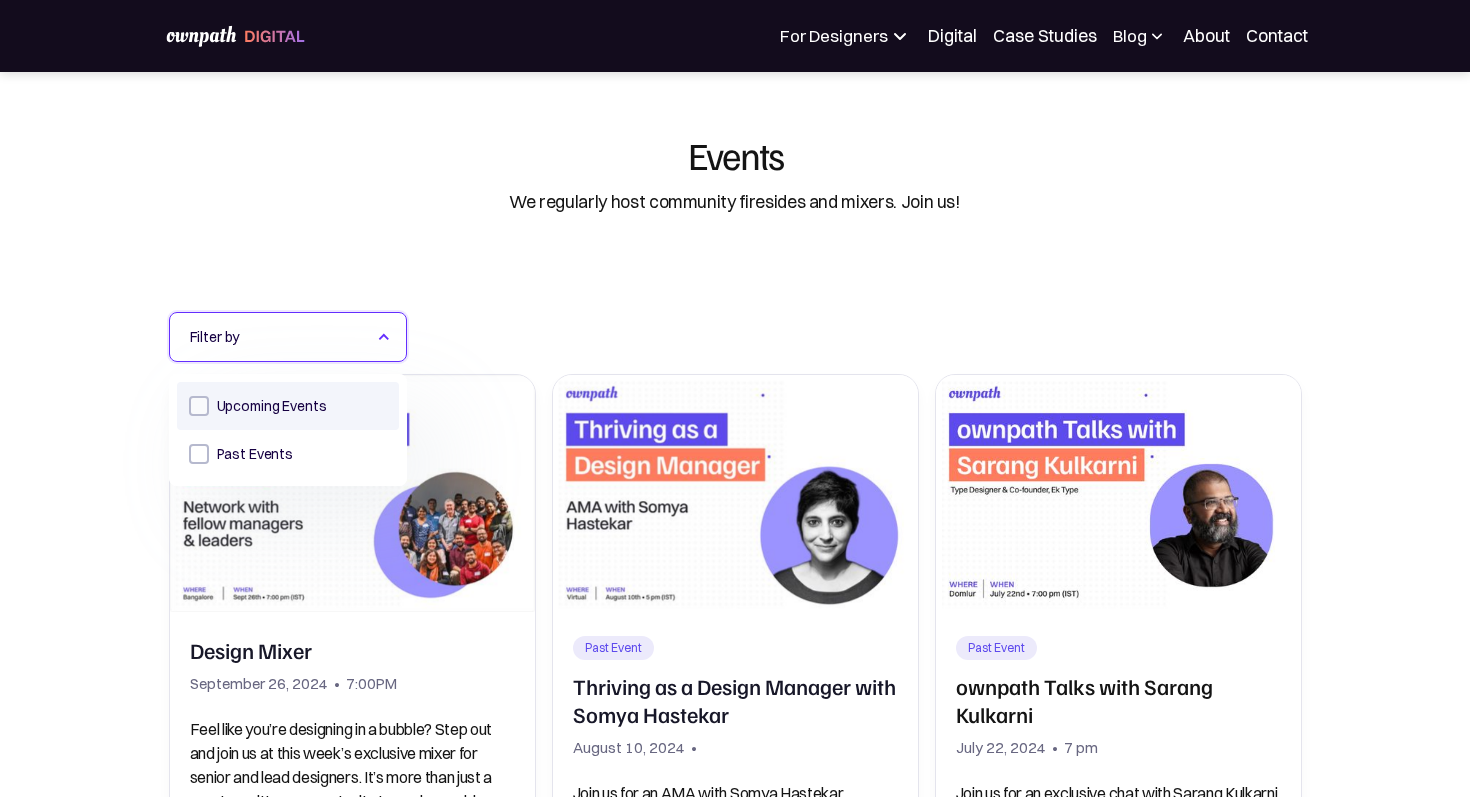 click at bounding box center [199, 406] 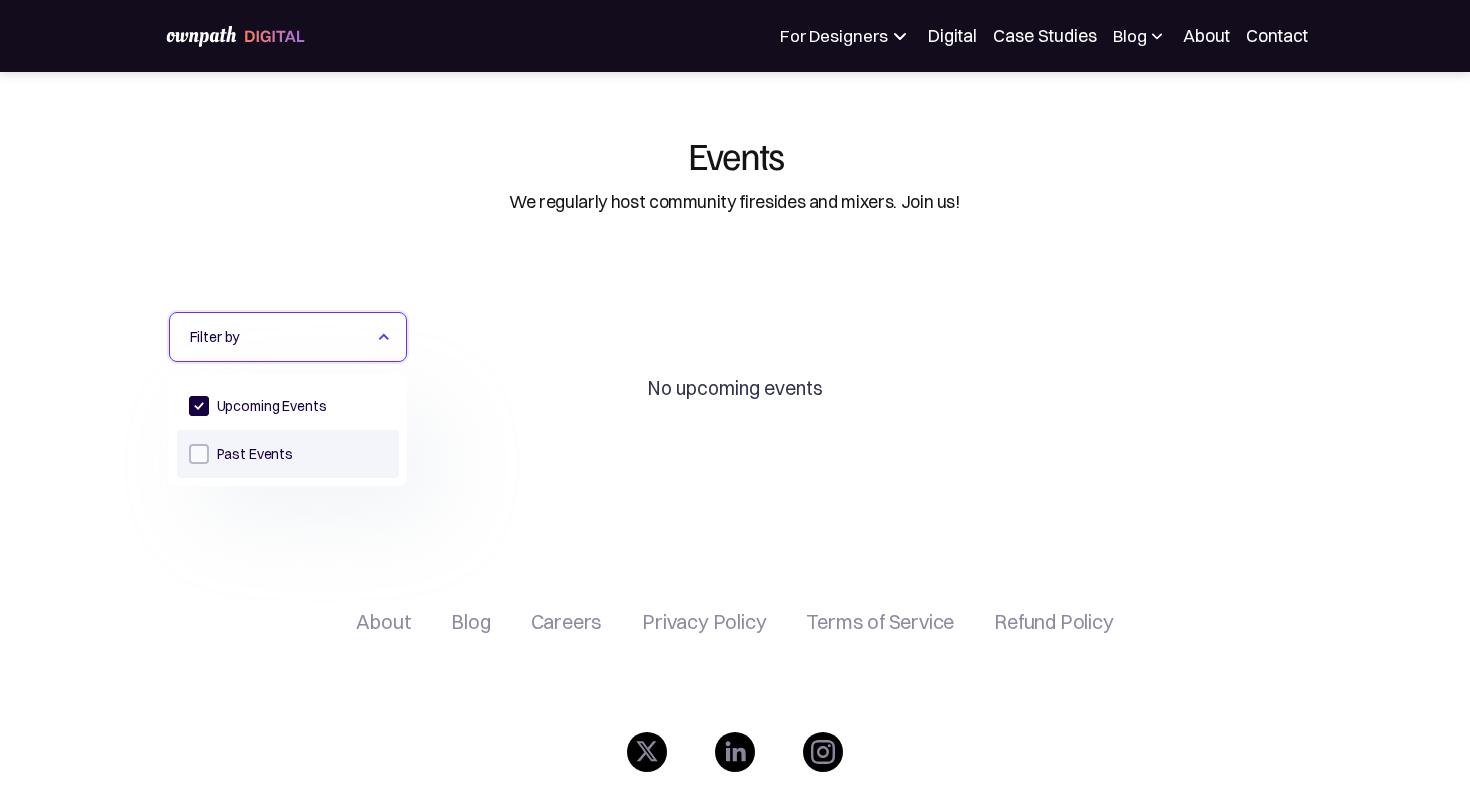 click at bounding box center [199, 454] 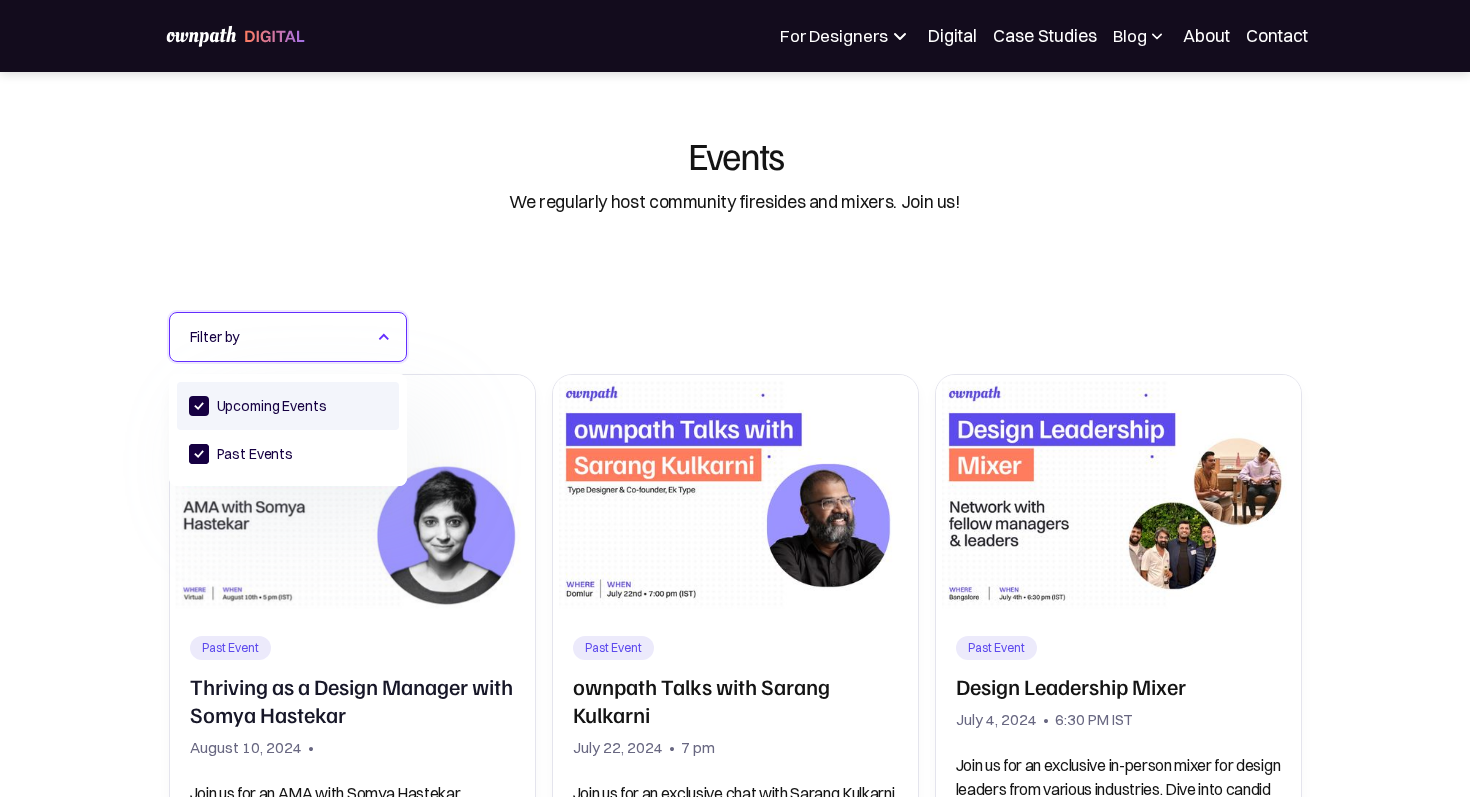 click at bounding box center (199, 406) 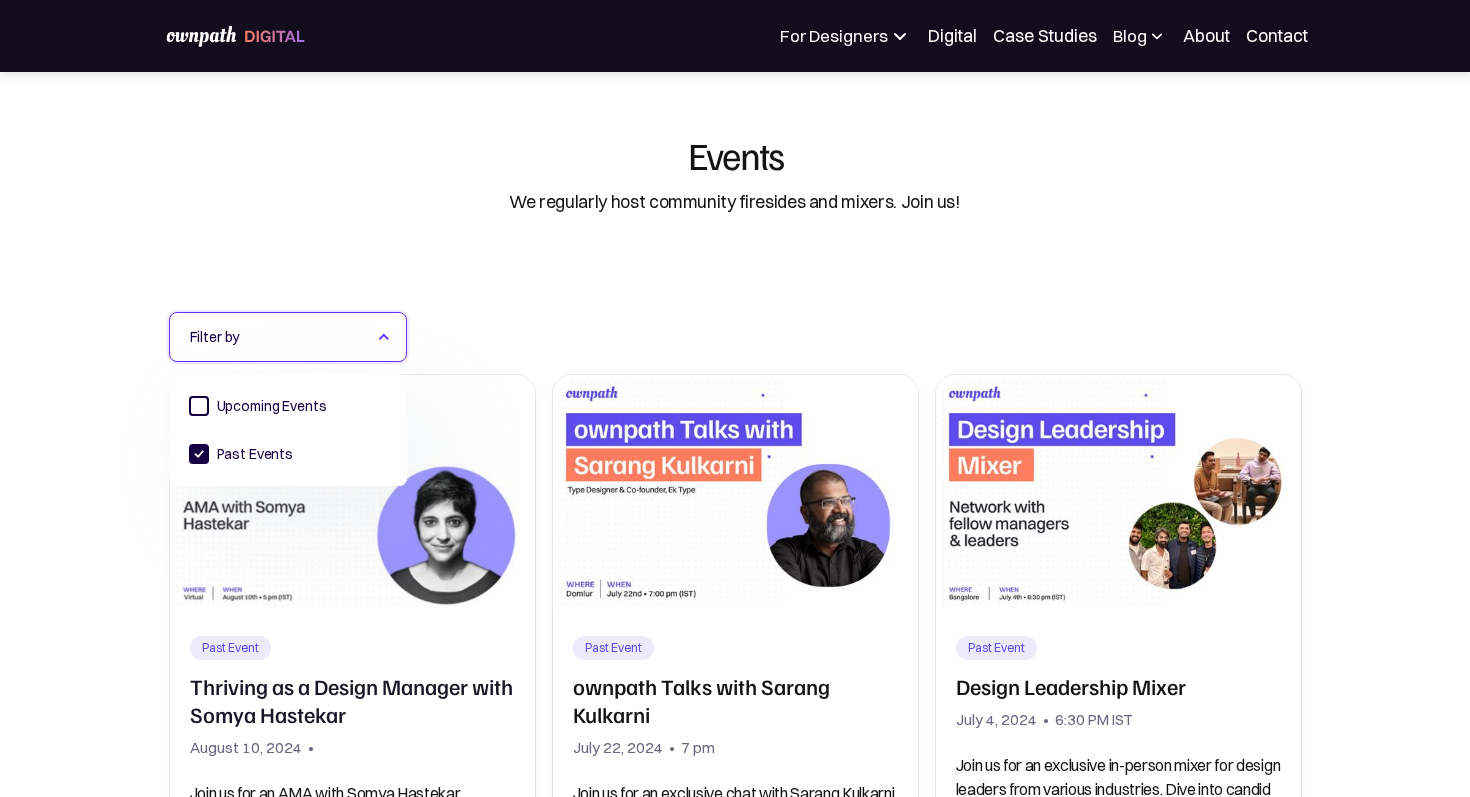 click on "Design Mixer This is some text inside of a div block. September 26, 2024 Filter by Upcoming Events Past Events Thank you! Your submission has been received! Oops! Something went wrong while submitting the form. Past Event Past Event Thriving as a Design Manager with Somya Hastekar August 10, 2024 • Join us for an AMA with Somya Hastekar, Principal Design & Research Manager at Microsoft. Somya will share her experiences as a design manager and offer guidance, especially for women in design. The session will cover leading teams, balancing design strategy with business goals, transitioning from hands-on work to leadership, aligning stakeholders without compromising design, and boosting productivity.  Past Events Past Event Past Event ownpath Talks with Sarang Kulkarni  July 22, 2024 • 7 pm  Past Events Past Event Past Event Design Leadership Mixer July 4, 2024 • 6:30 PM IST Past Events Past Event Past Event Fireside Chat with Sidu & Aakash  April 10, 2024 • 6:30 PM IST Past Events Past Event Past Event" at bounding box center (735, 1297) 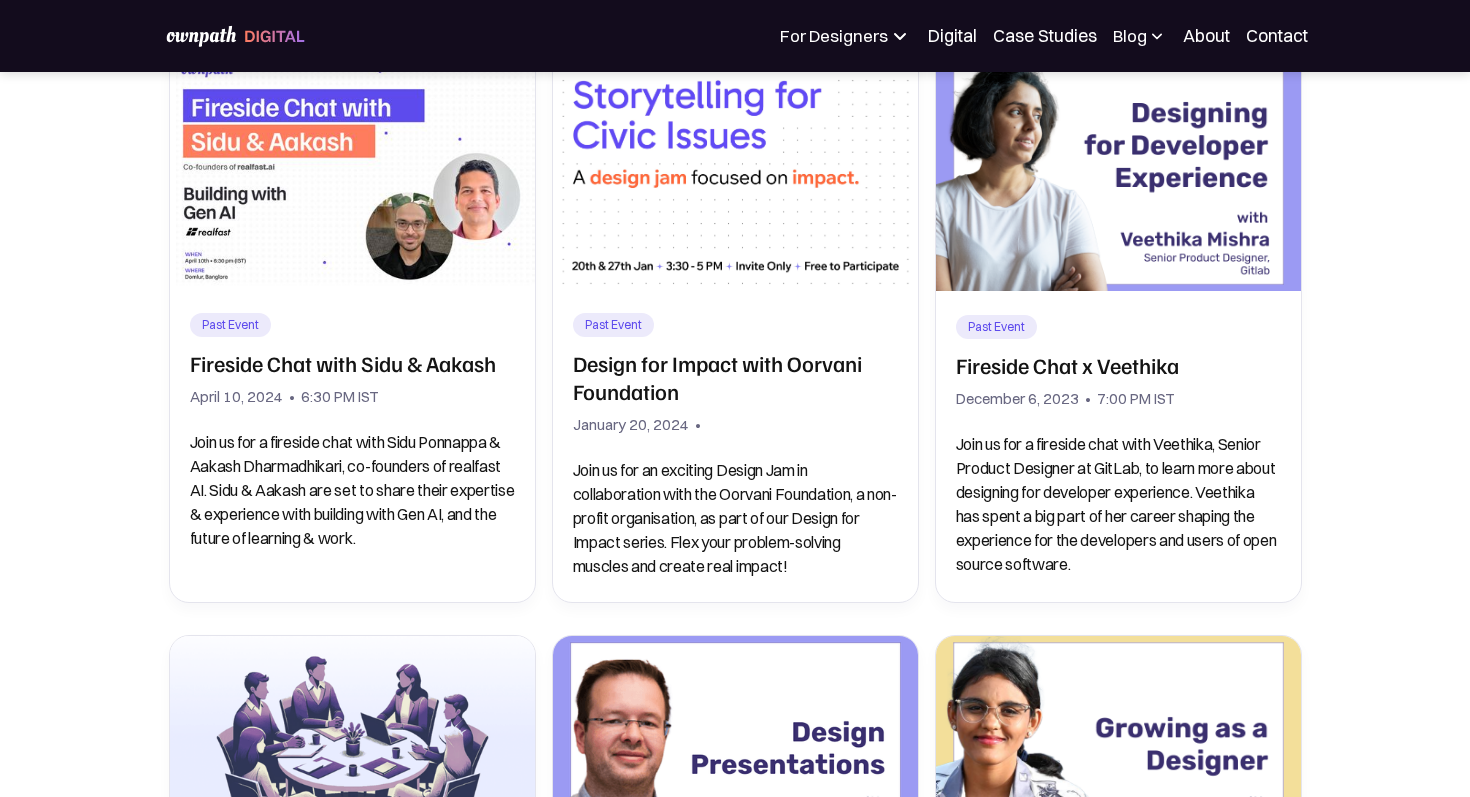 scroll, scrollTop: 0, scrollLeft: 0, axis: both 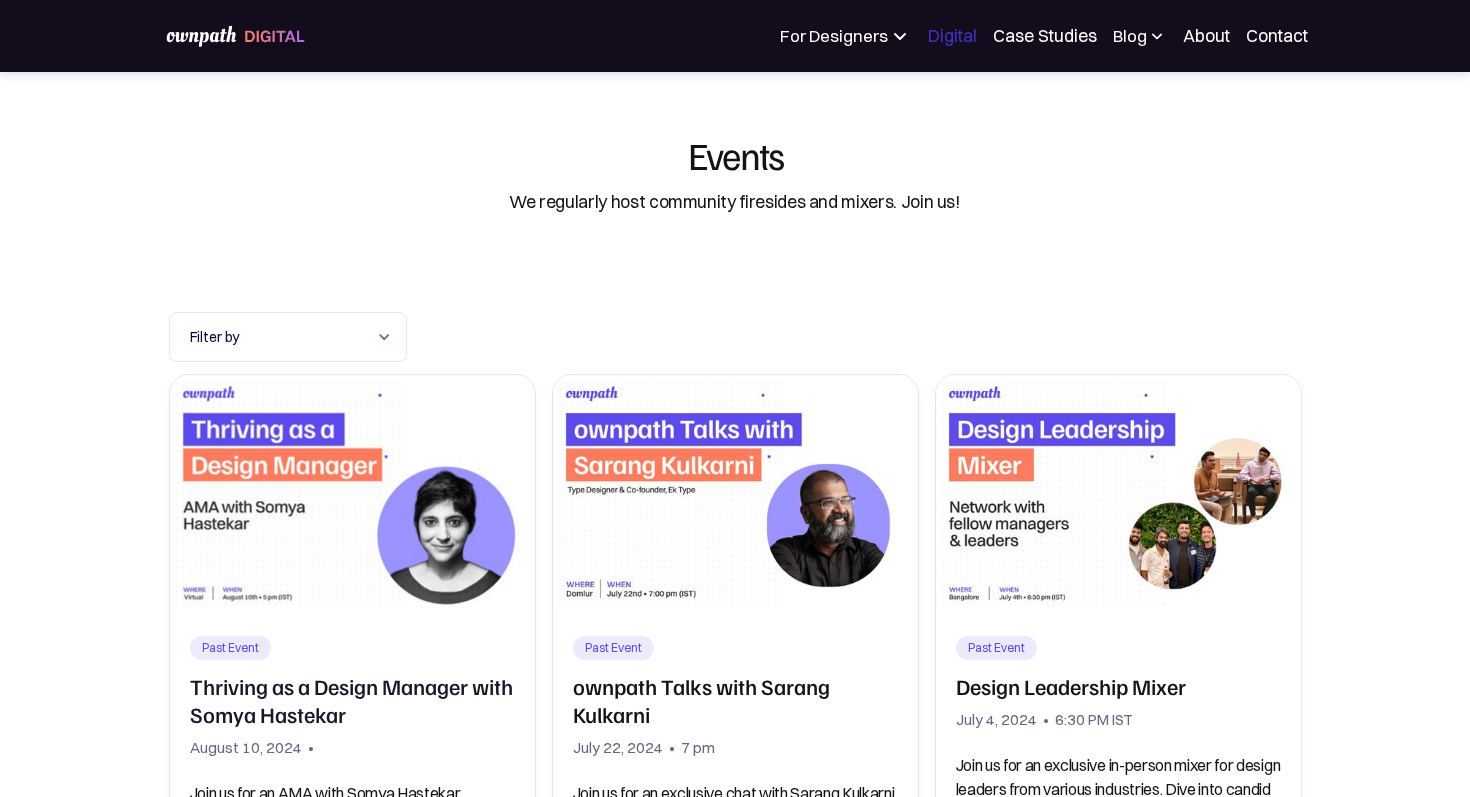 click on "Digital" at bounding box center (952, 36) 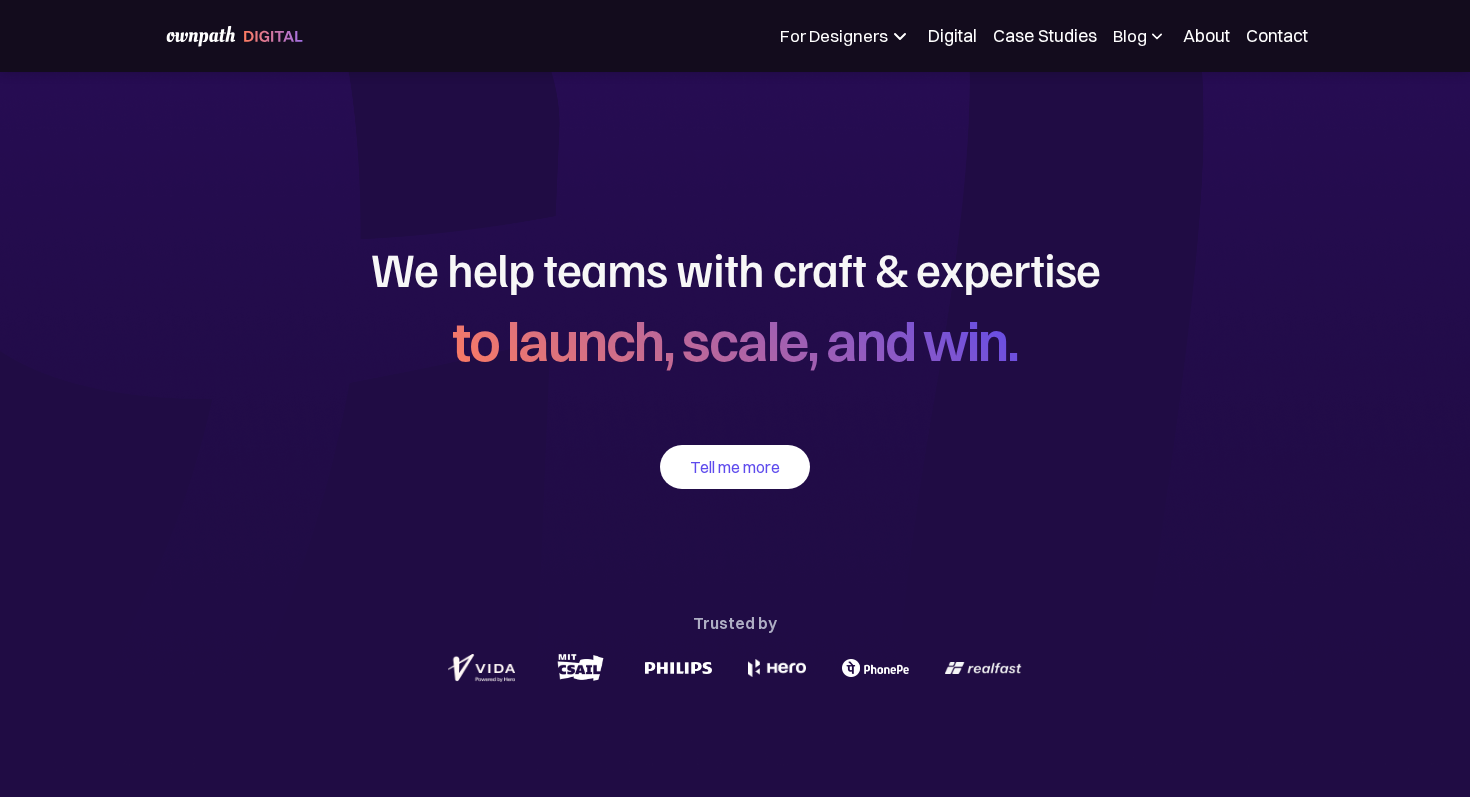 scroll, scrollTop: 0, scrollLeft: 0, axis: both 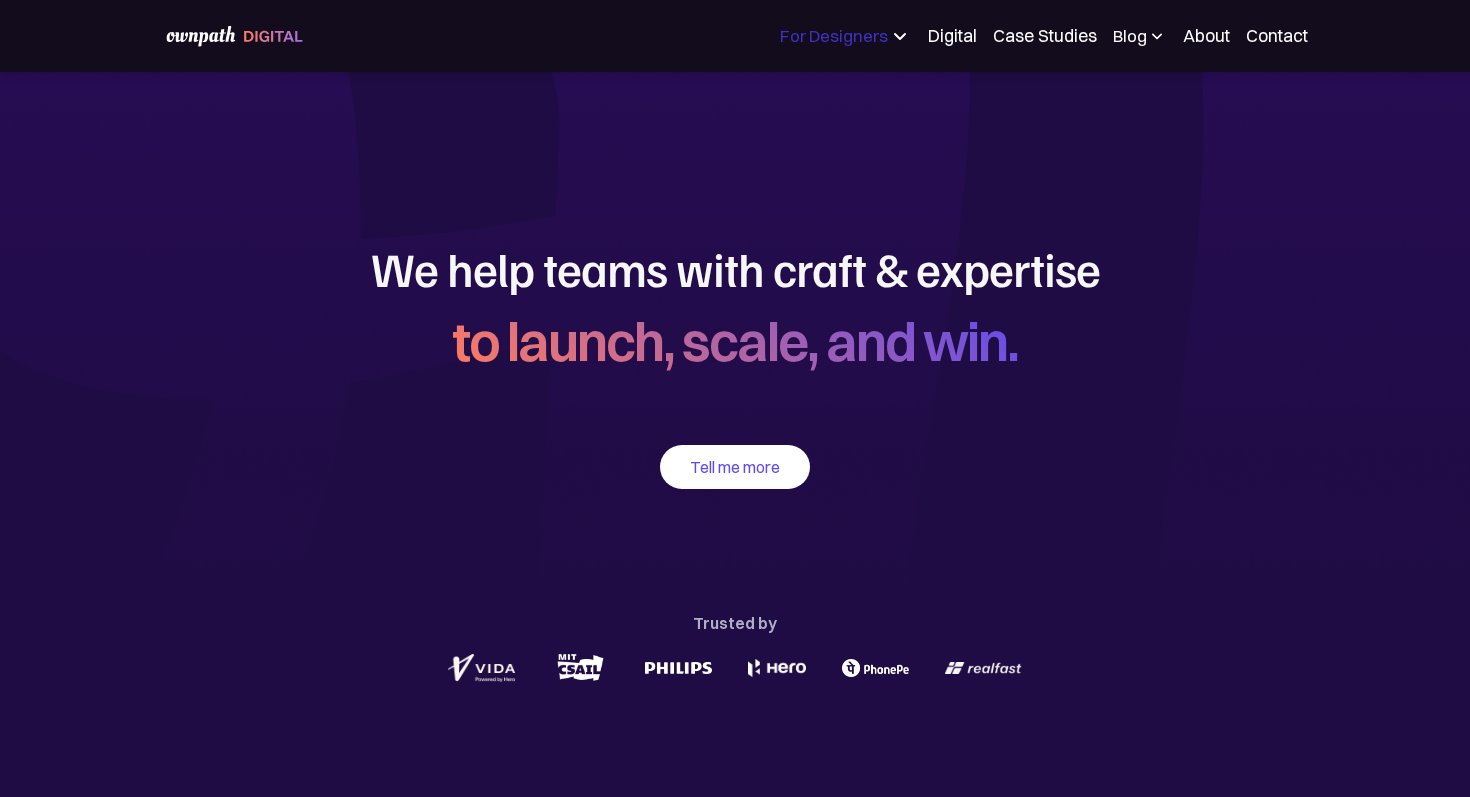 click on "For Designers" at bounding box center (834, 36) 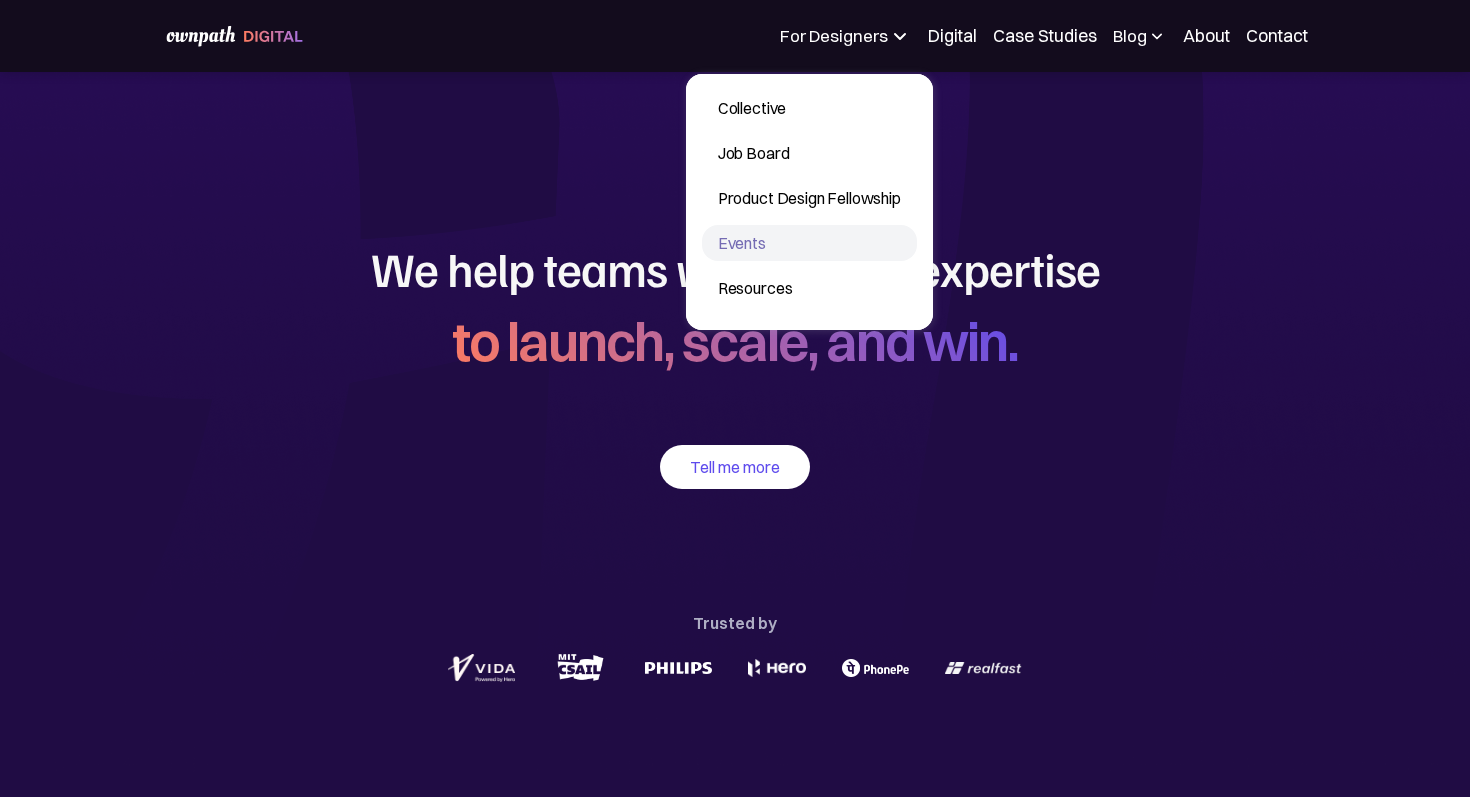 click on "Events" at bounding box center [809, 243] 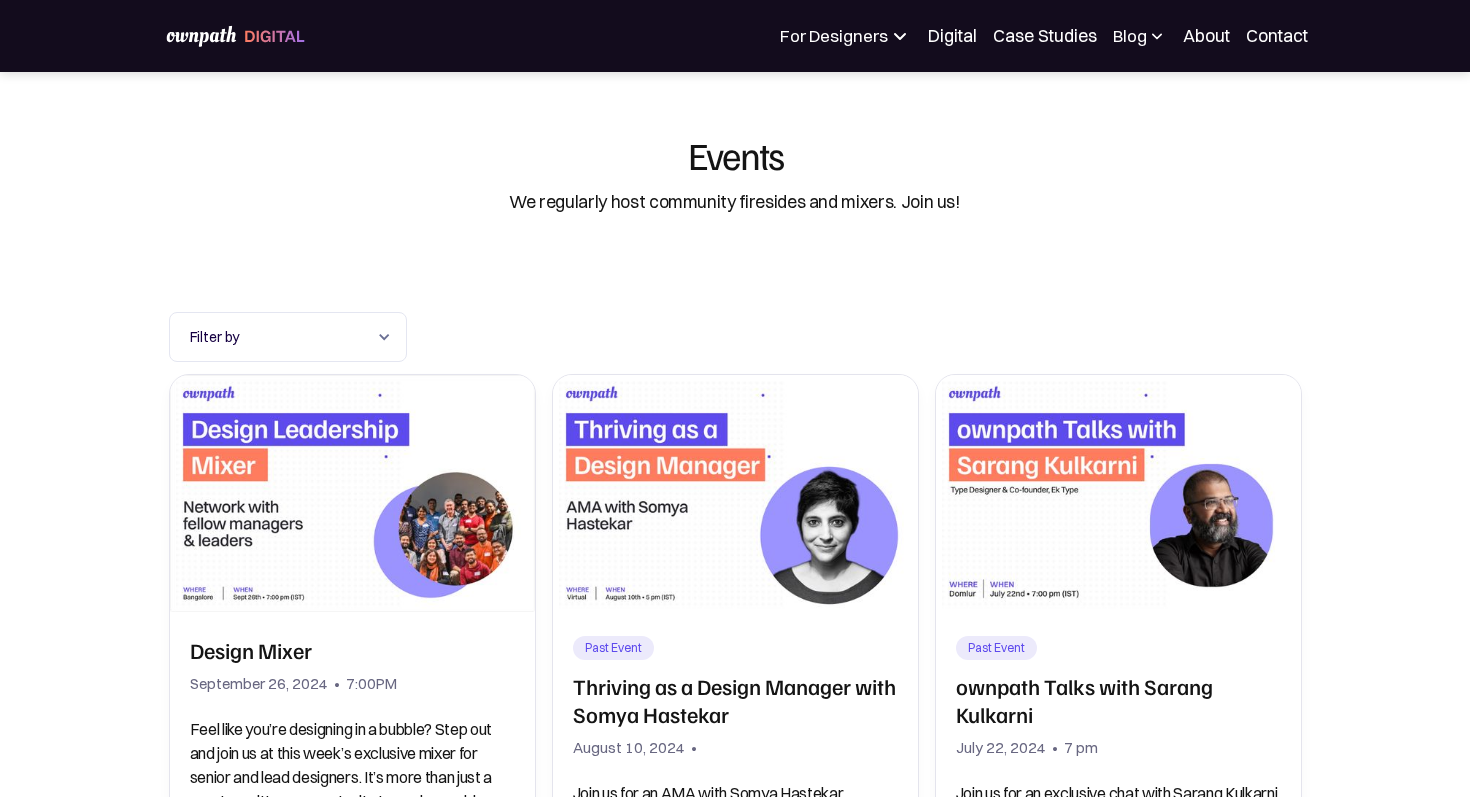 scroll, scrollTop: 0, scrollLeft: 0, axis: both 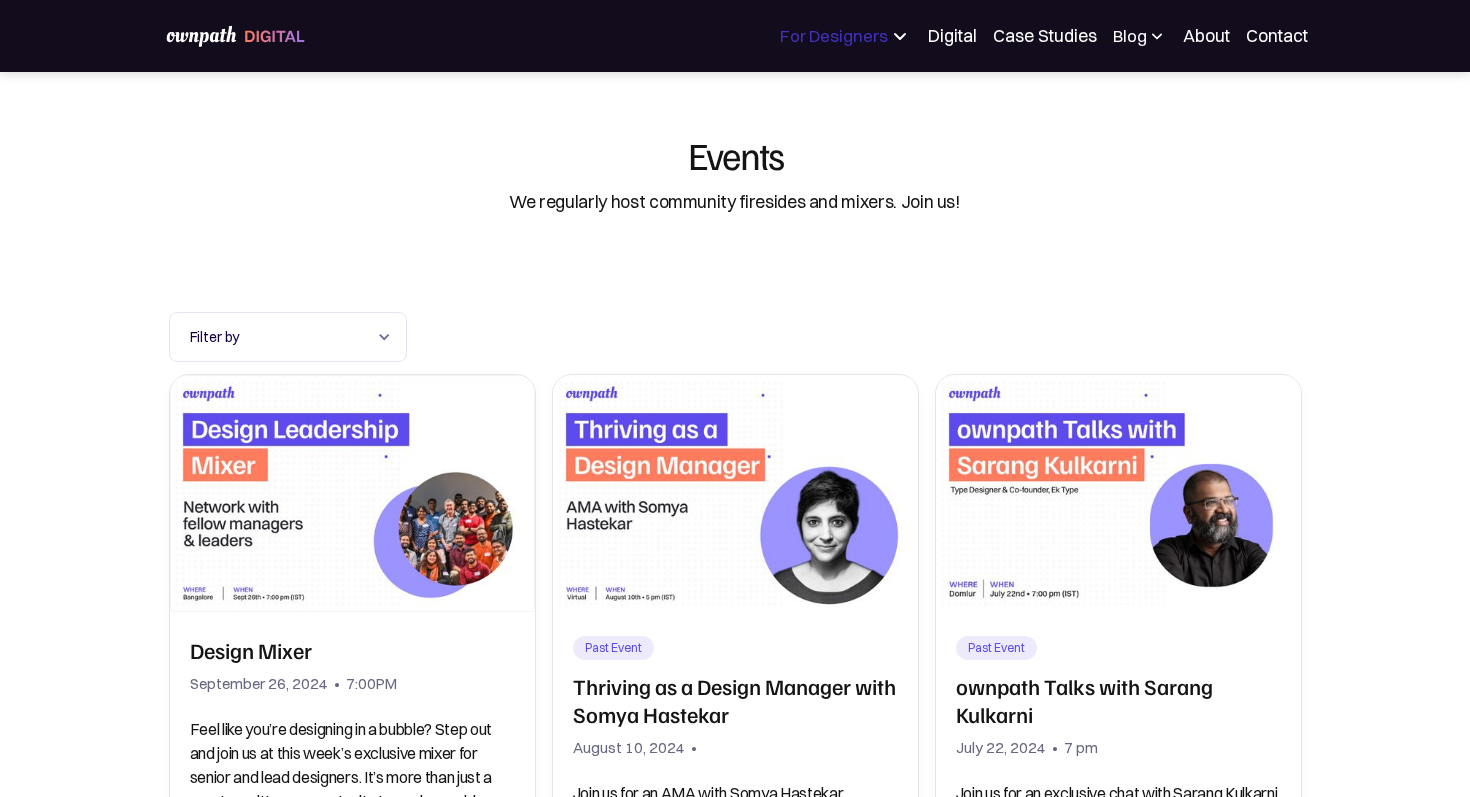 click on "For Designers" at bounding box center [834, 36] 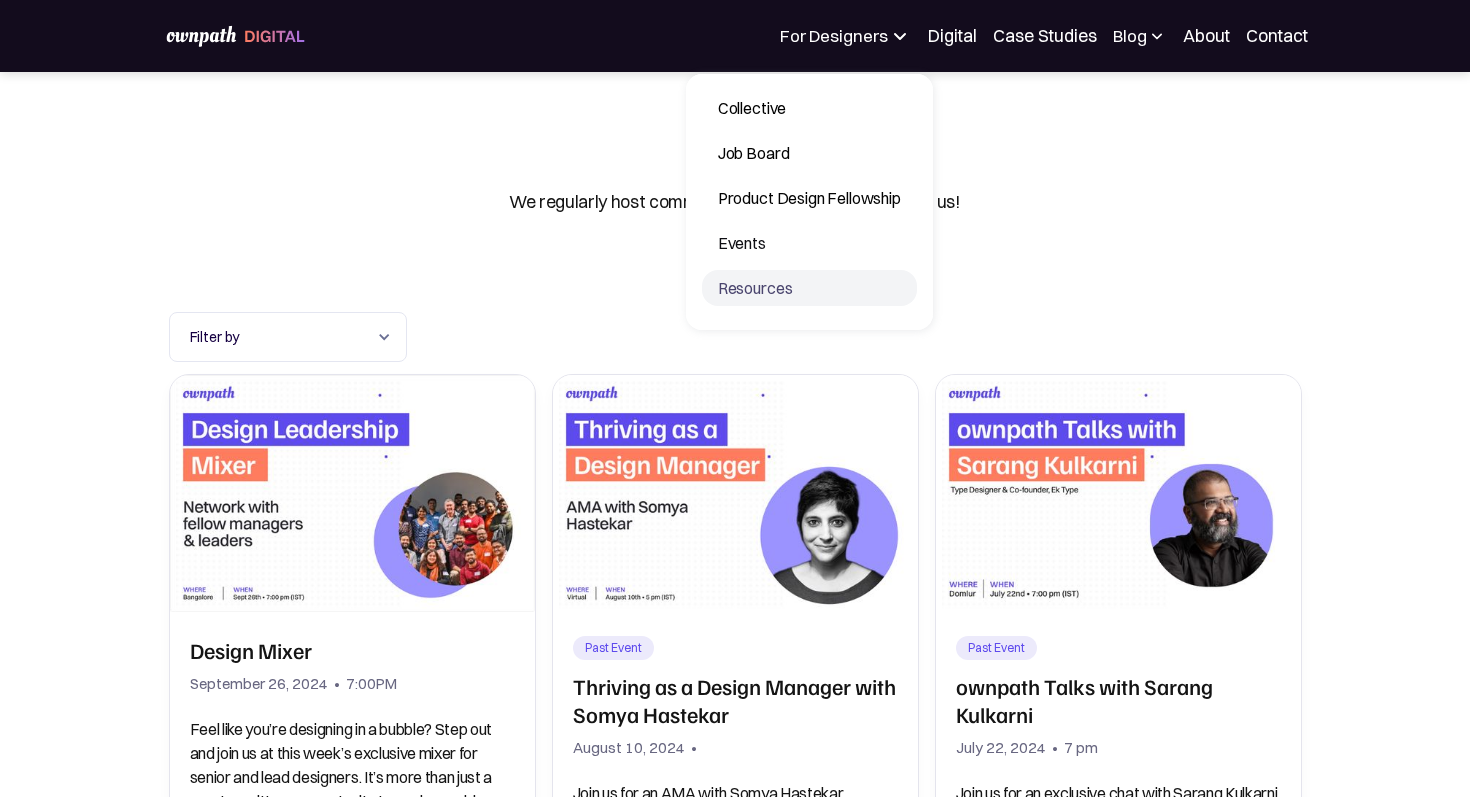 click on "Resources" at bounding box center [809, 288] 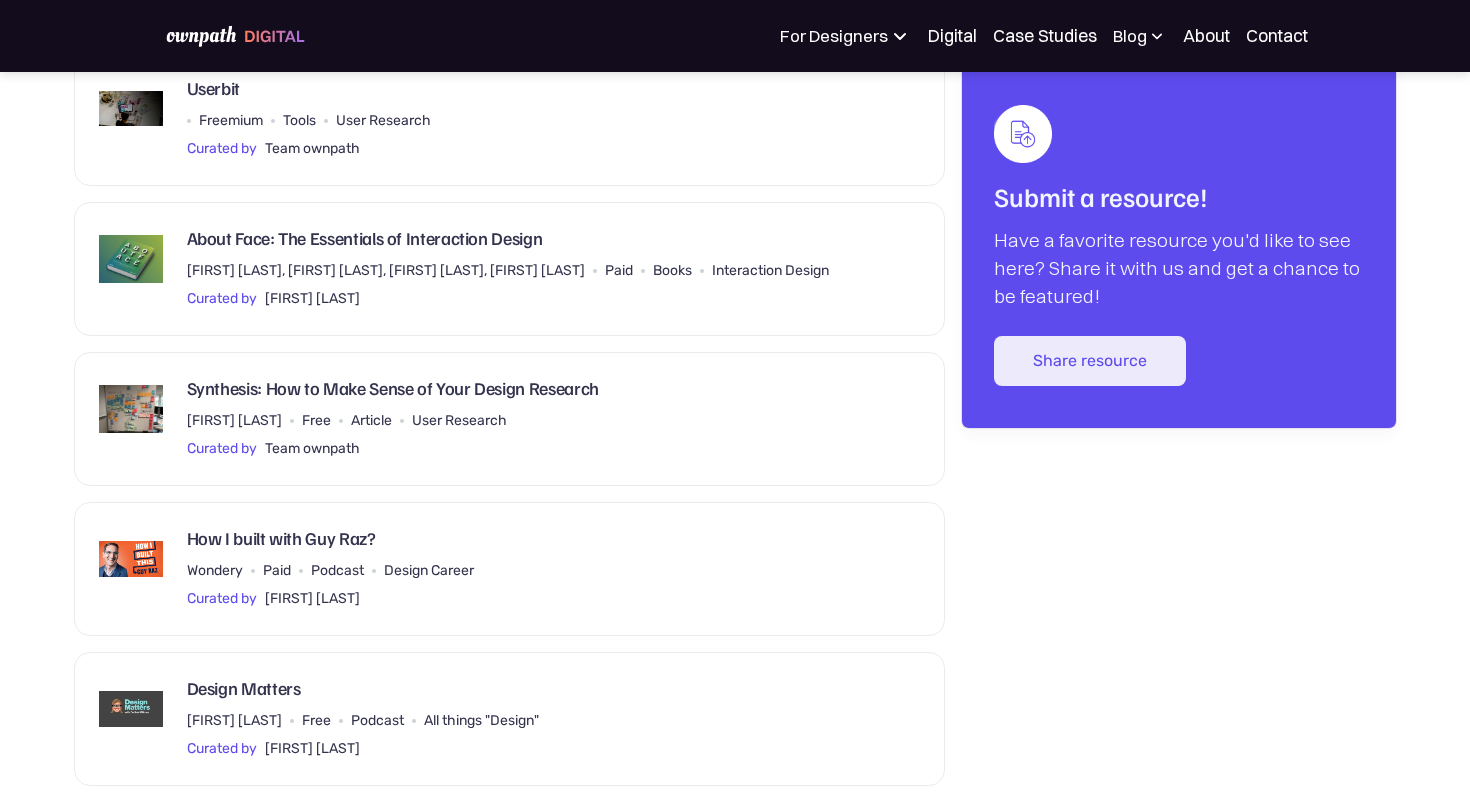 scroll, scrollTop: 0, scrollLeft: 0, axis: both 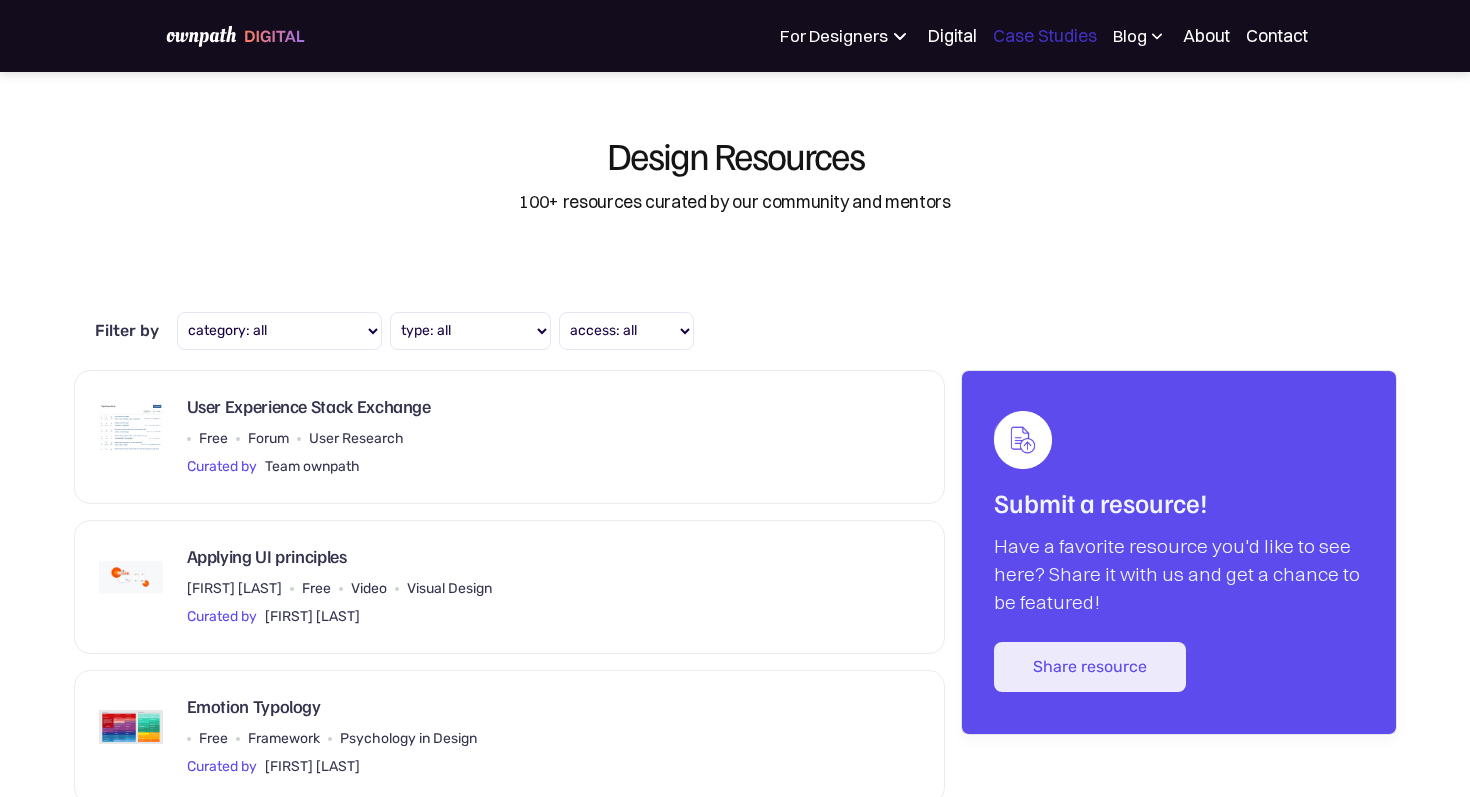 click on "Case Studies" at bounding box center [1045, 36] 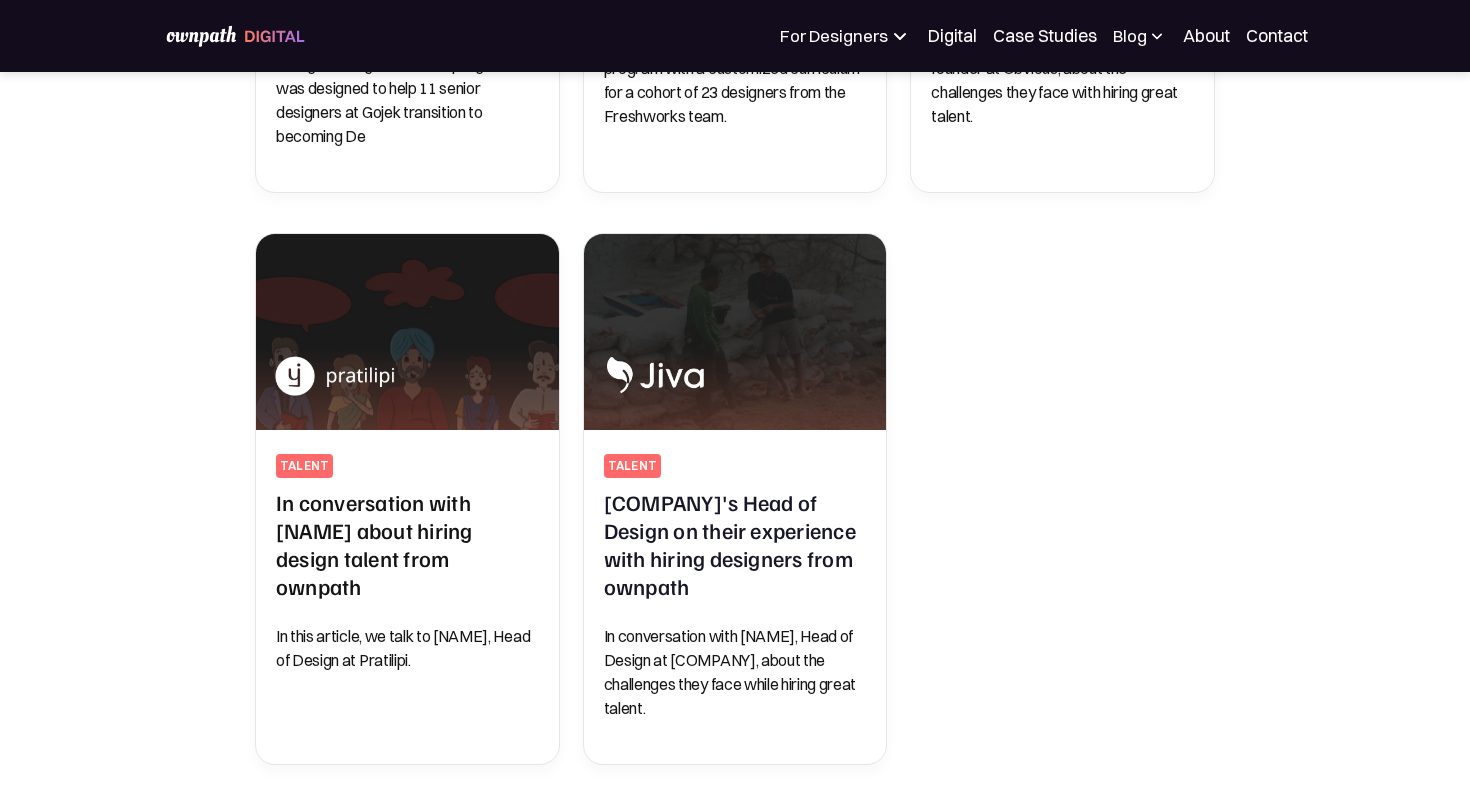 scroll, scrollTop: 0, scrollLeft: 0, axis: both 